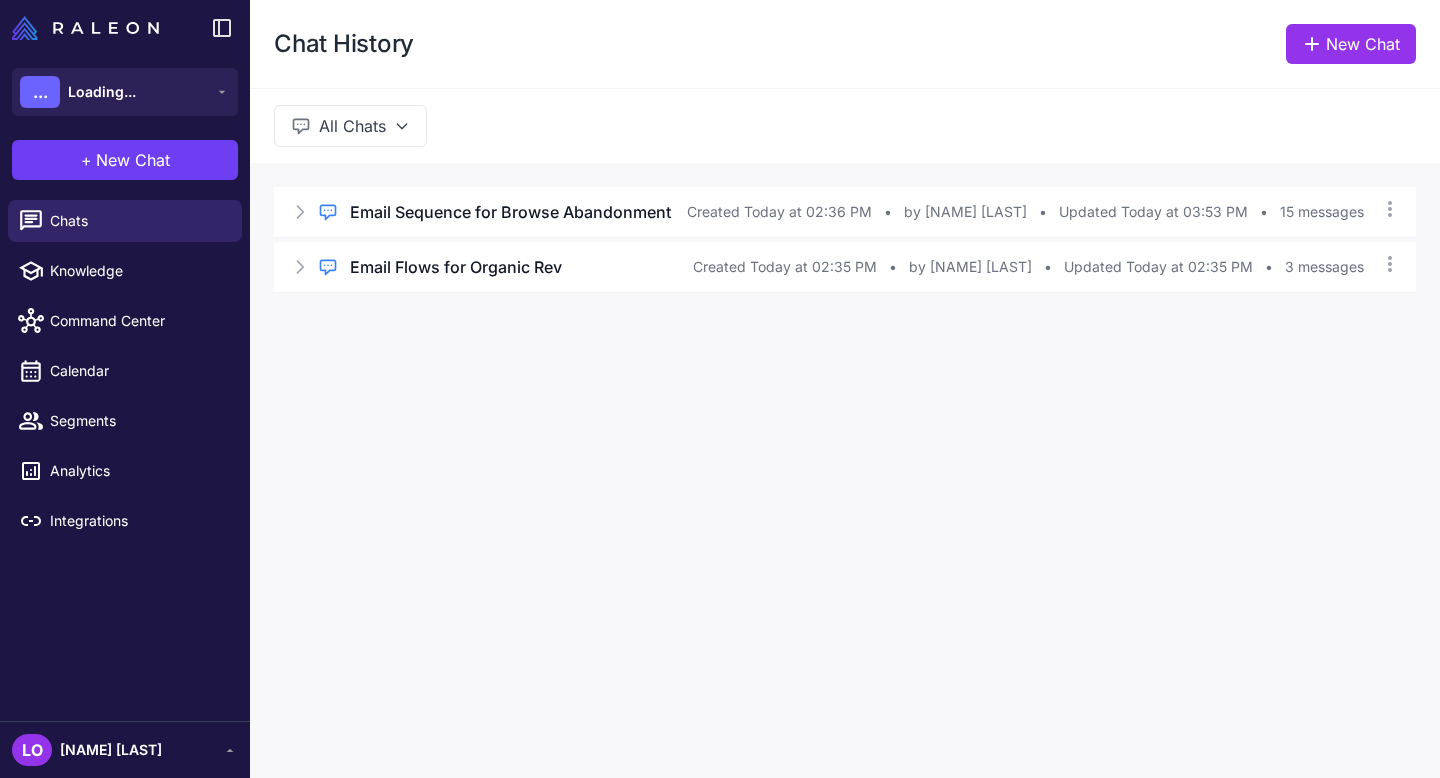 scroll, scrollTop: 0, scrollLeft: 0, axis: both 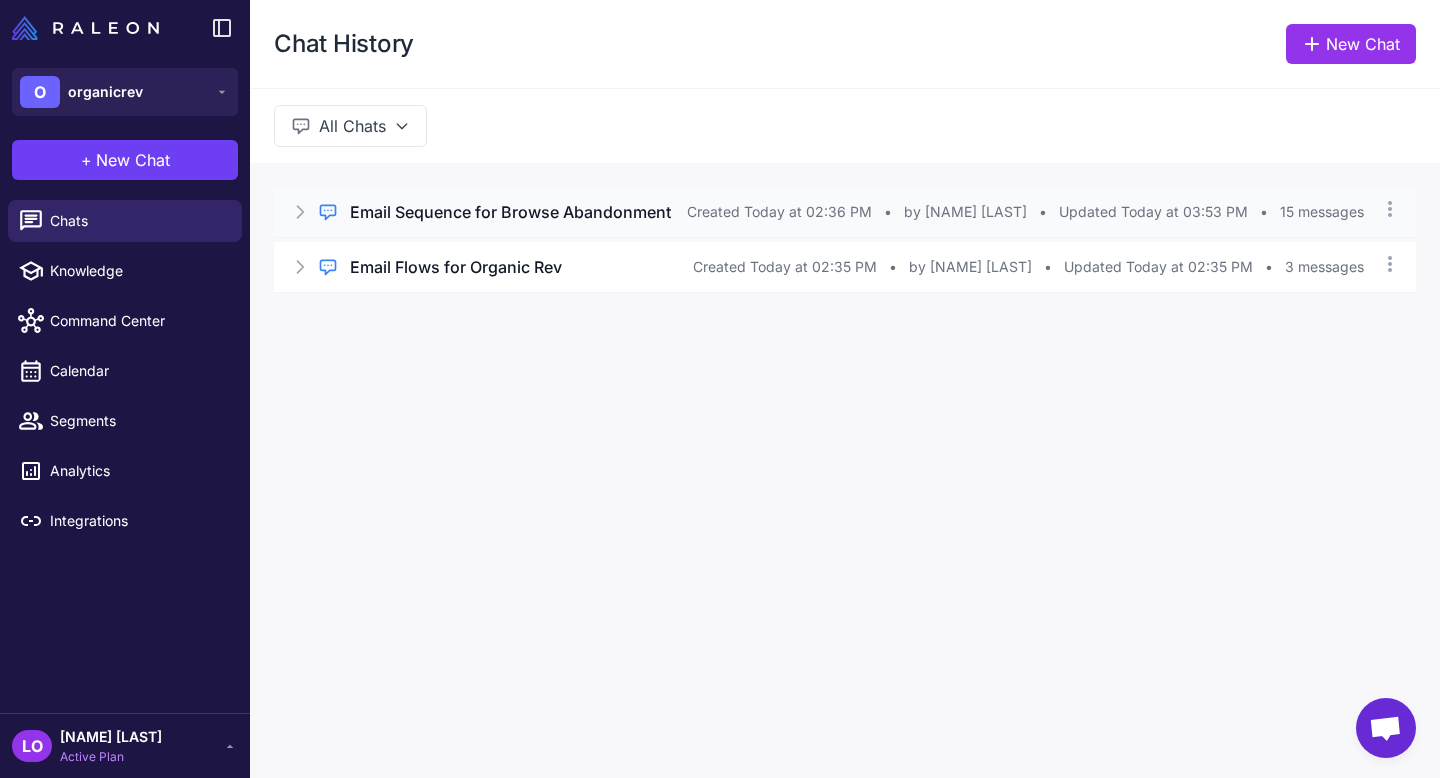 click on "Email Sequence for Browse Abandonment" at bounding box center (510, 212) 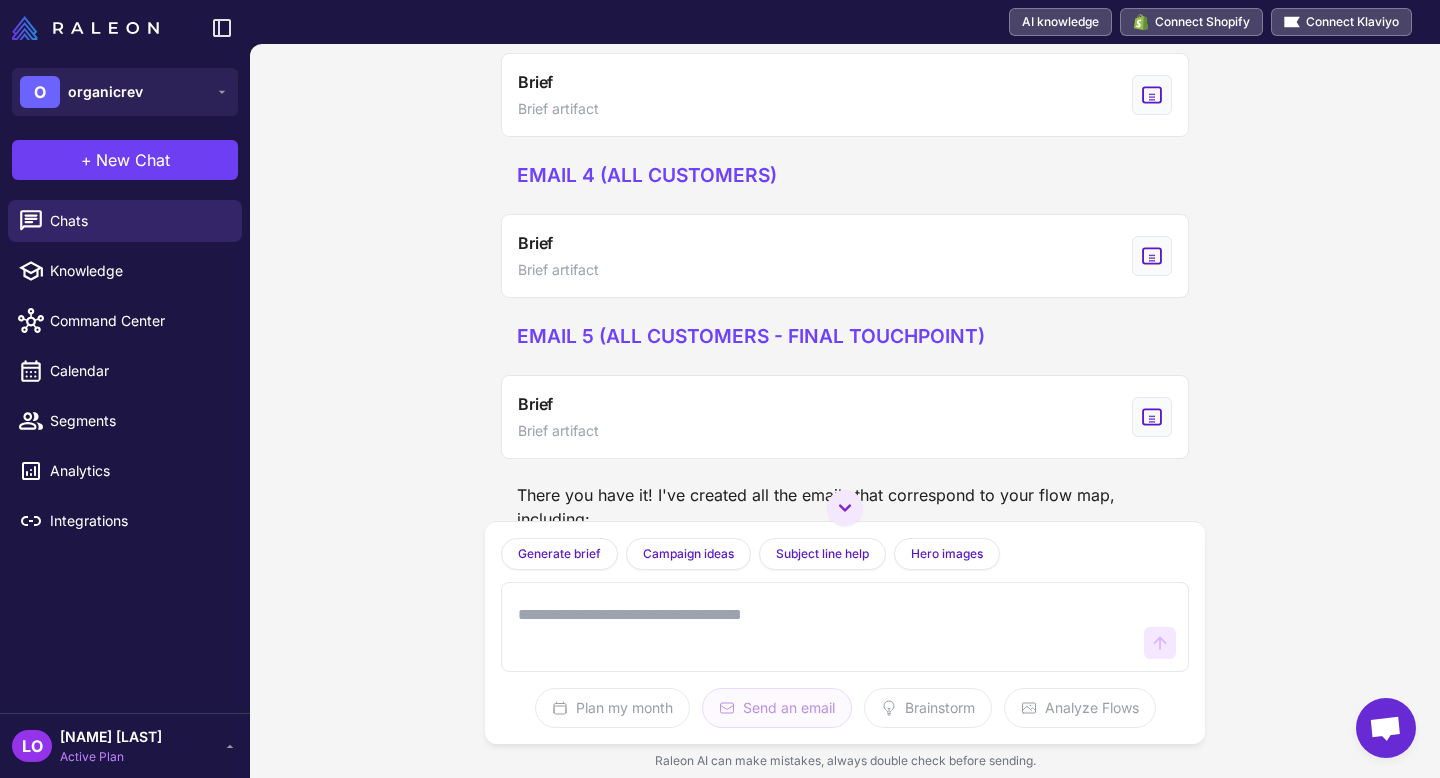 scroll, scrollTop: 16230, scrollLeft: 0, axis: vertical 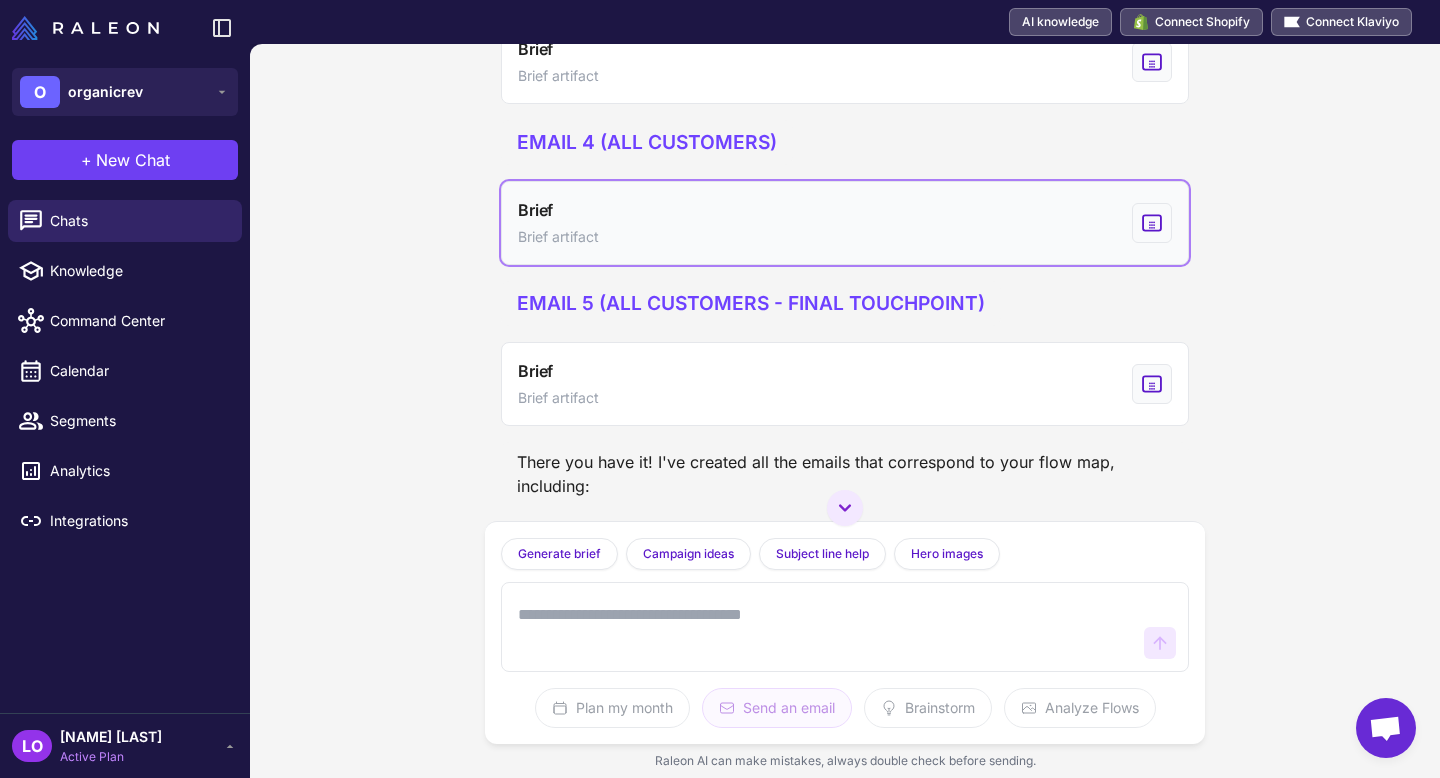 click 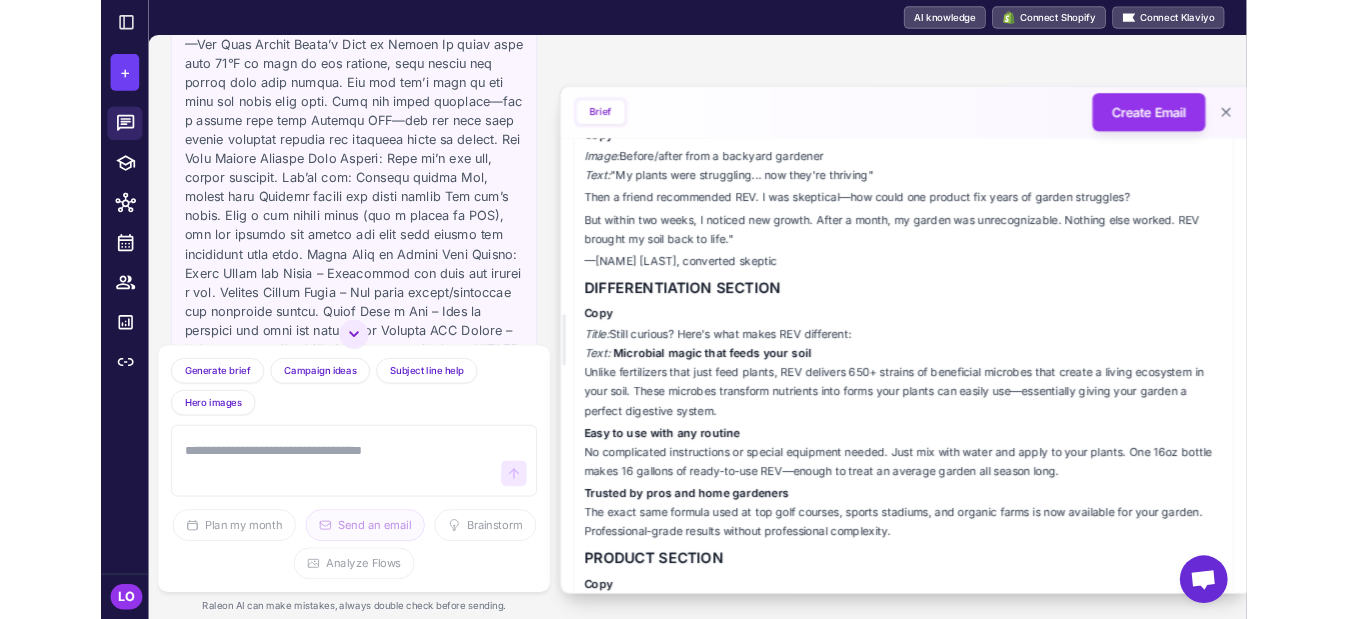 scroll, scrollTop: 720, scrollLeft: 0, axis: vertical 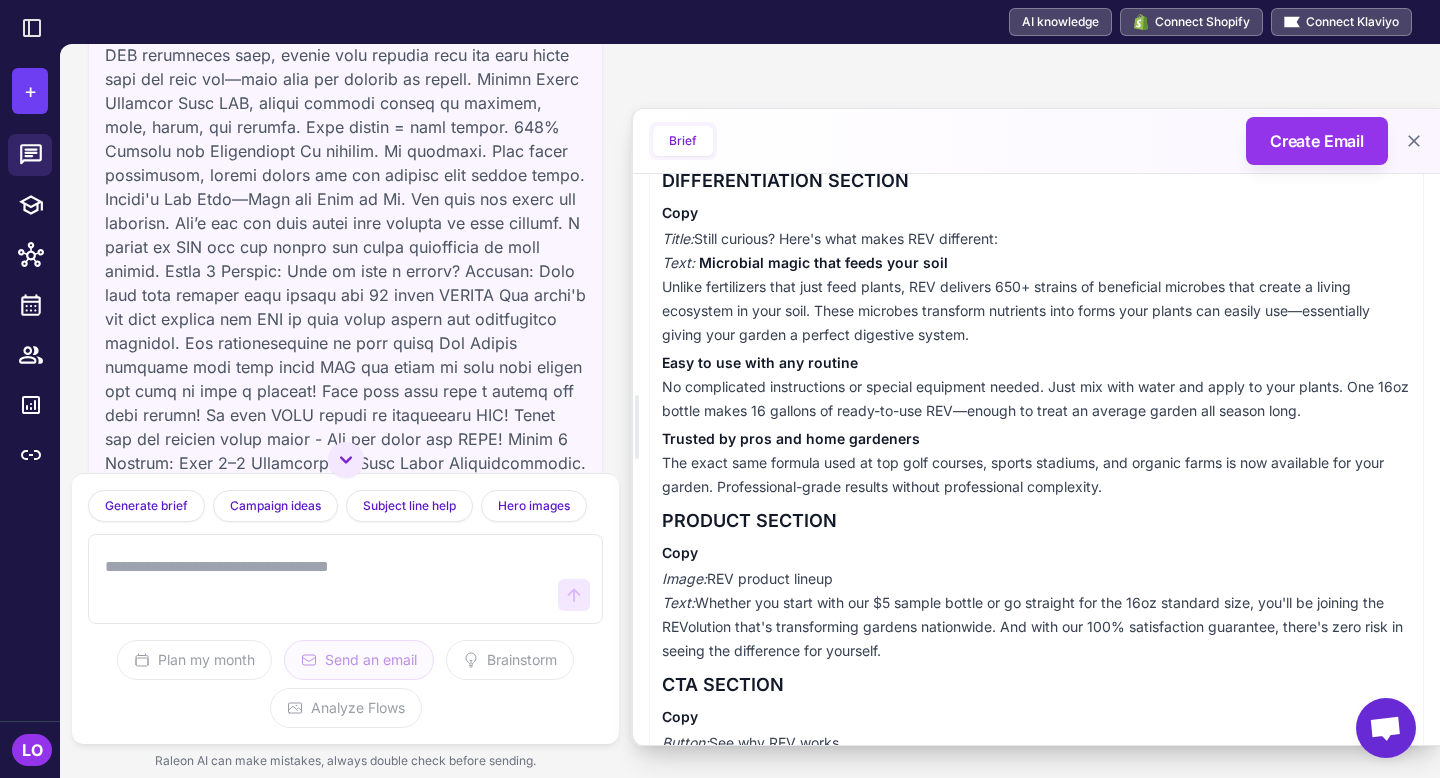 click on "LO" at bounding box center [32, 750] 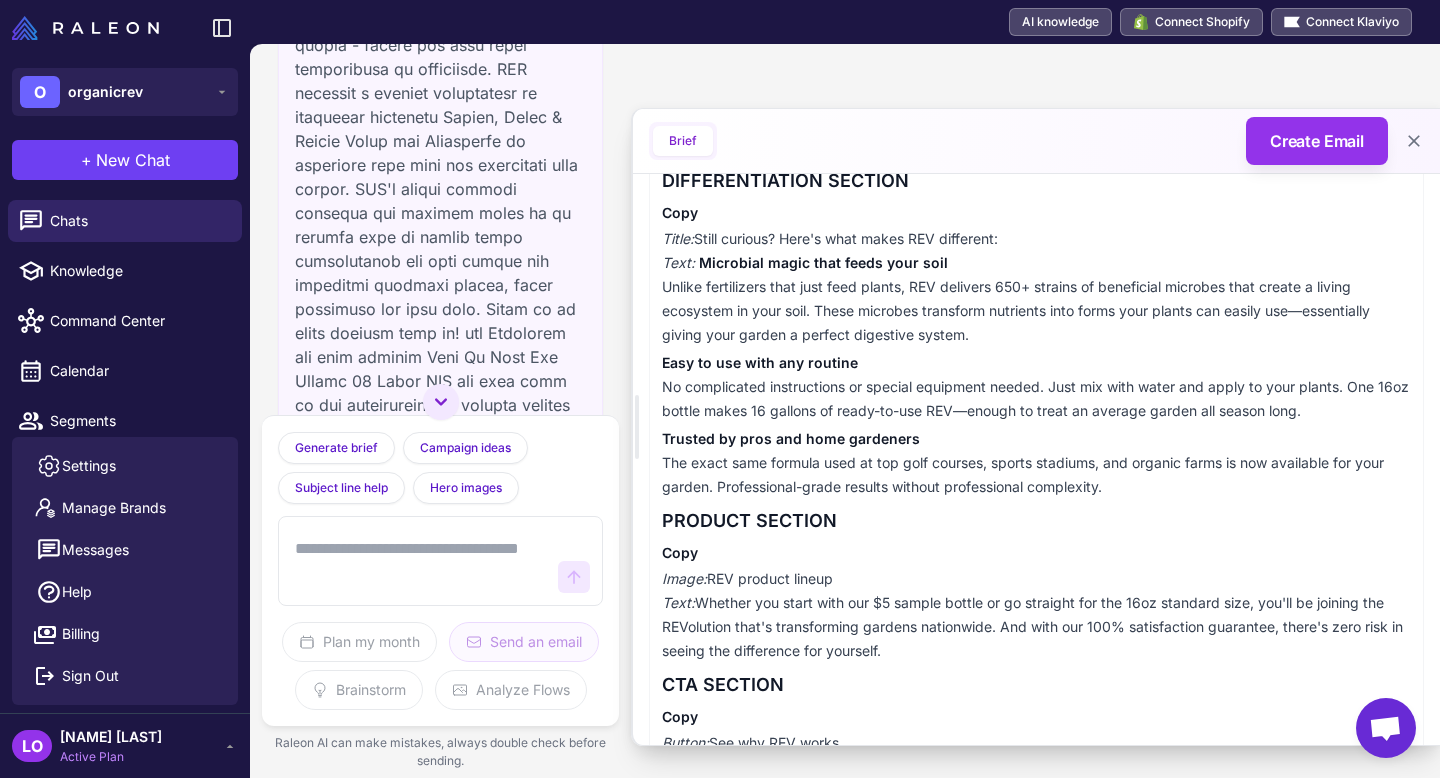 scroll, scrollTop: 22470, scrollLeft: 0, axis: vertical 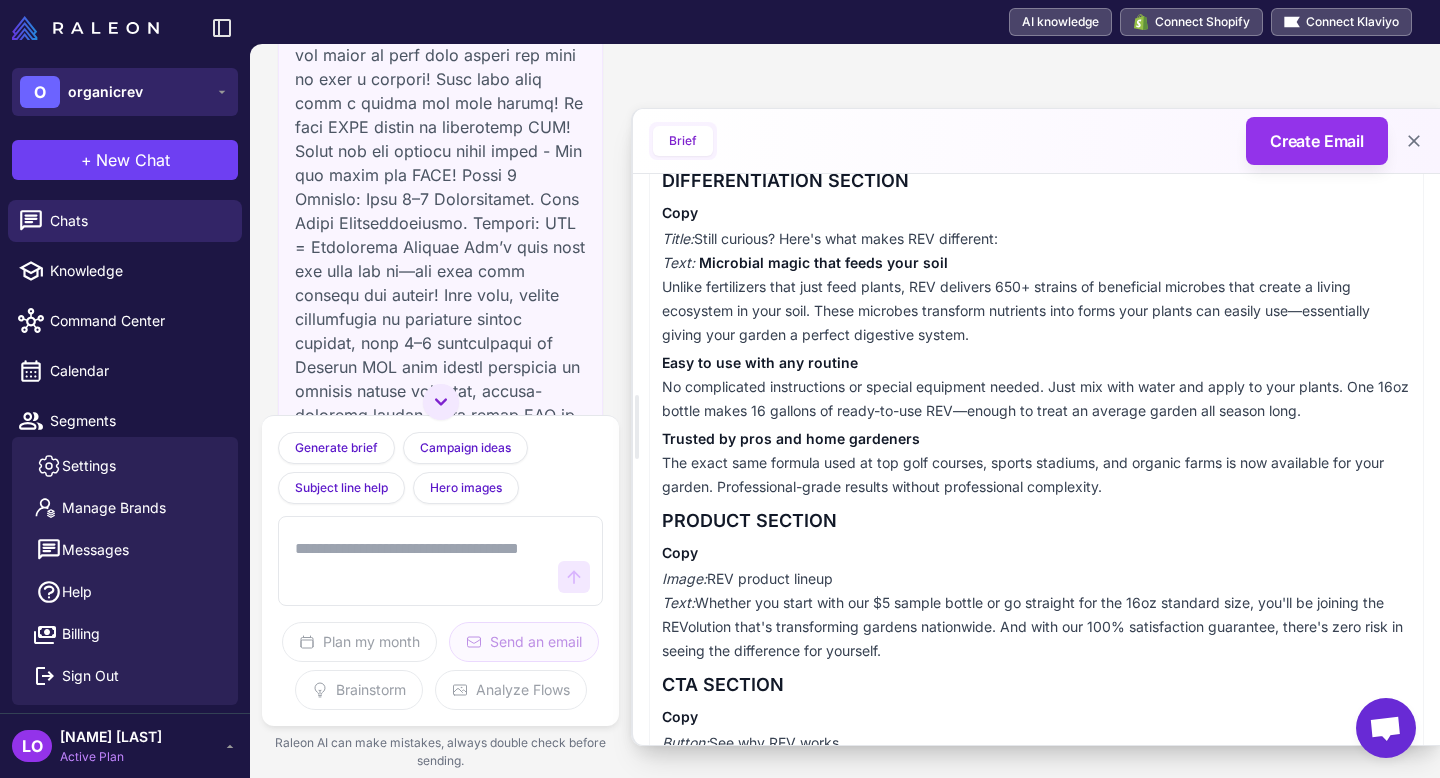 click on "organicrev" at bounding box center (105, 92) 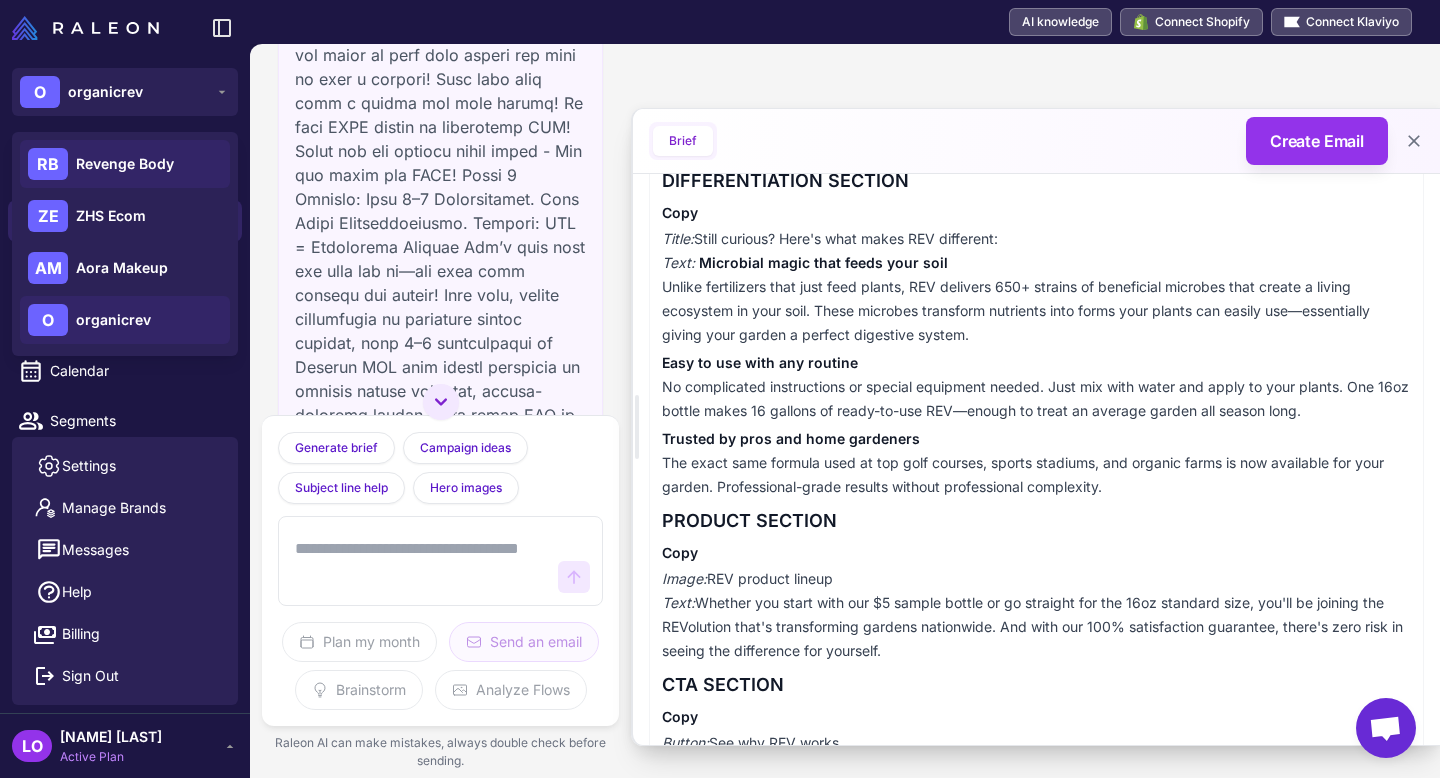 click on "RB Revenge Body" 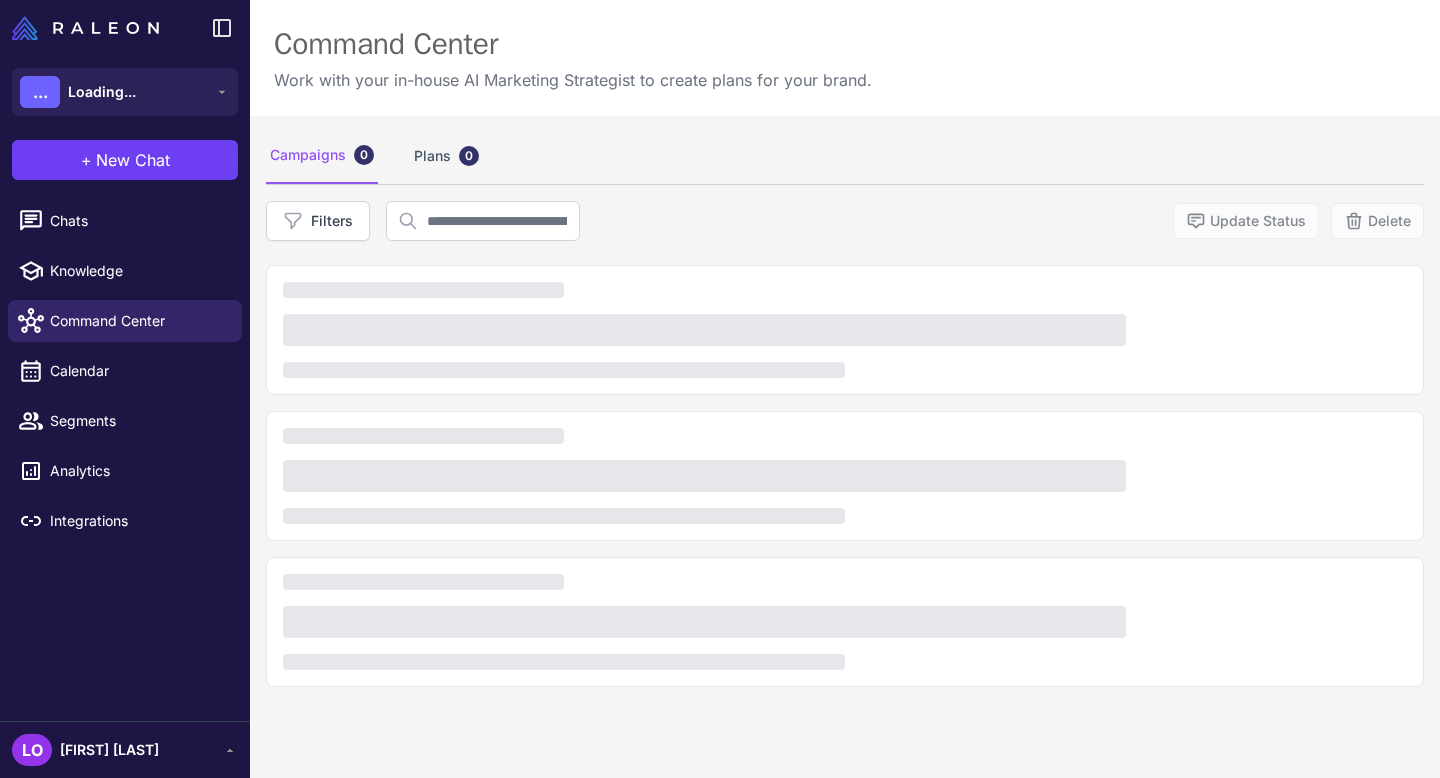 scroll, scrollTop: 0, scrollLeft: 0, axis: both 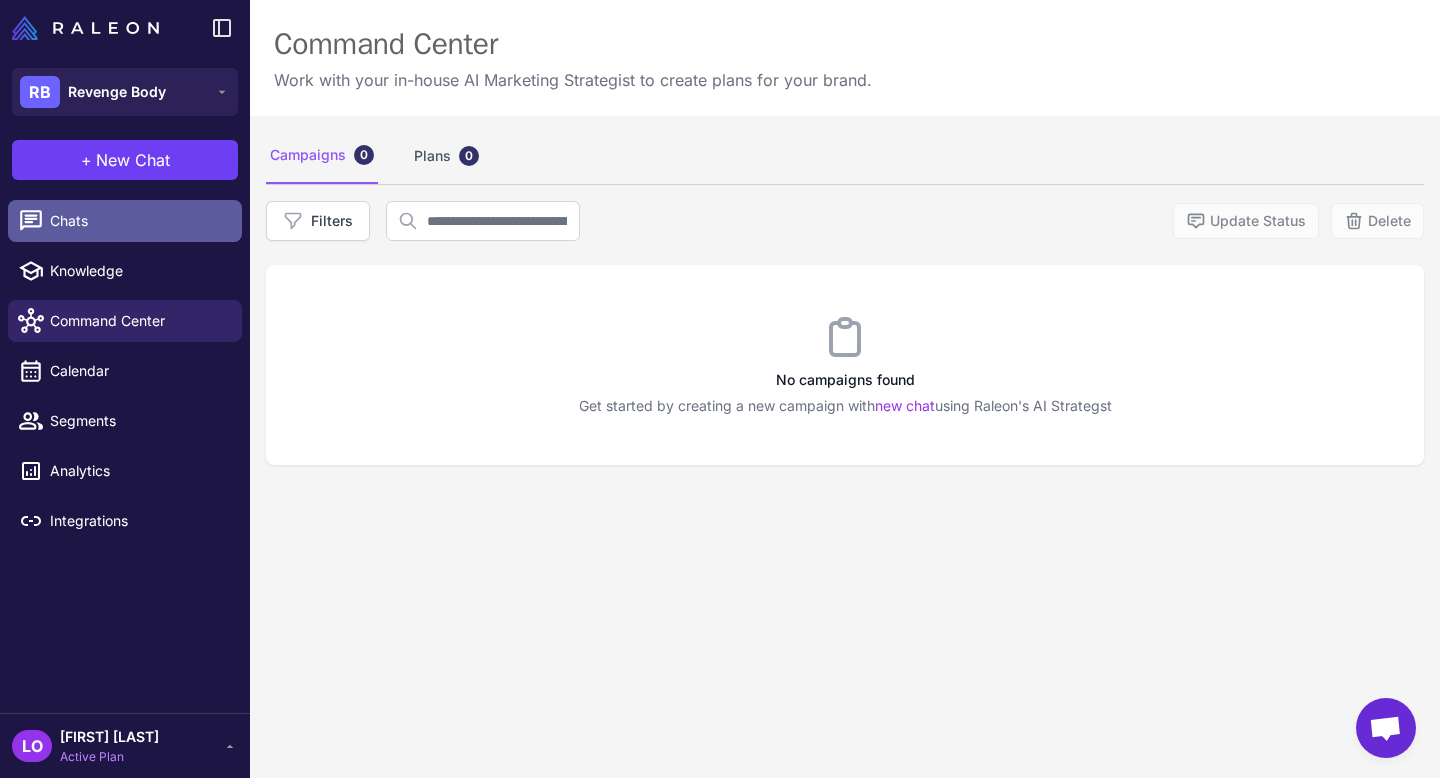 click on "Chats" at bounding box center (138, 221) 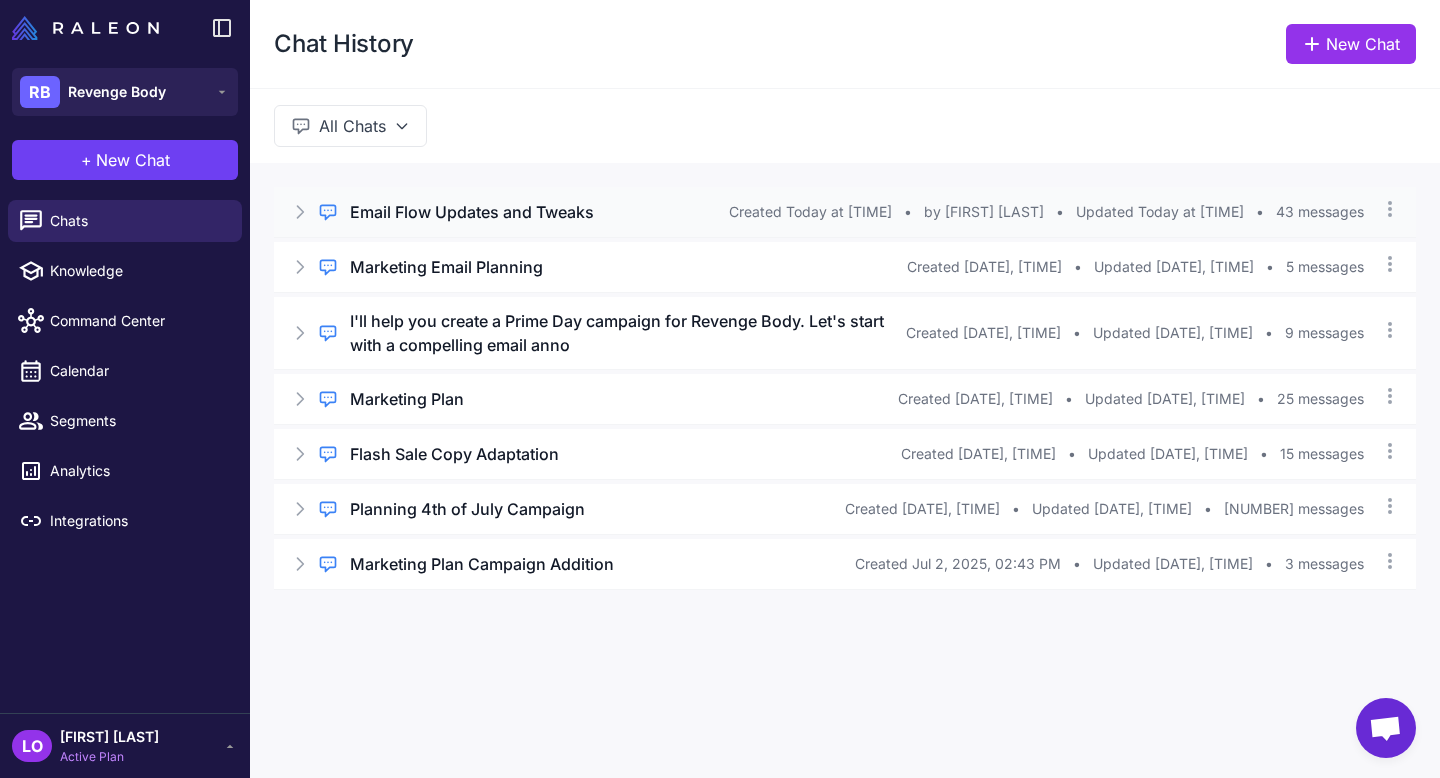 click on "Email Flow Updates and Tweaks" at bounding box center (472, 212) 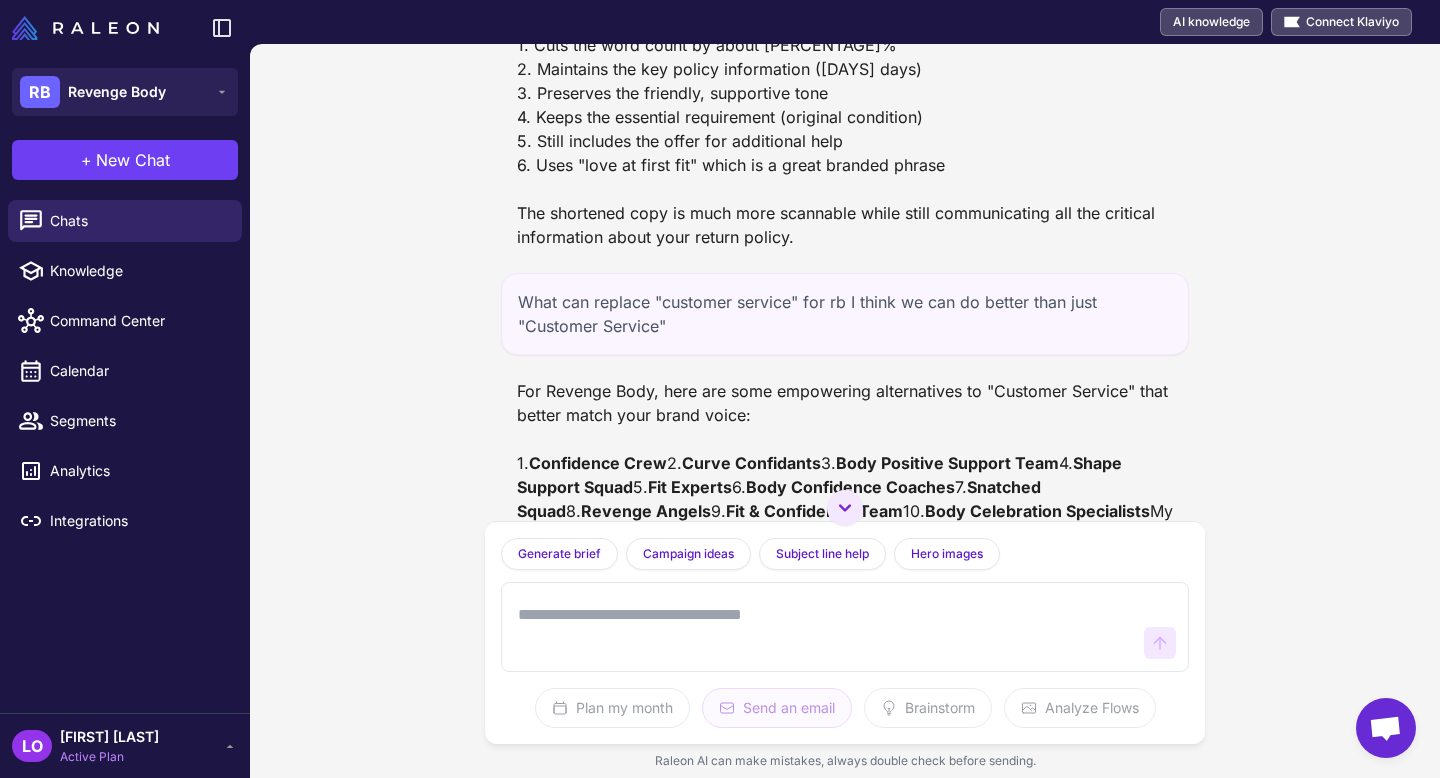 scroll, scrollTop: 8411, scrollLeft: 0, axis: vertical 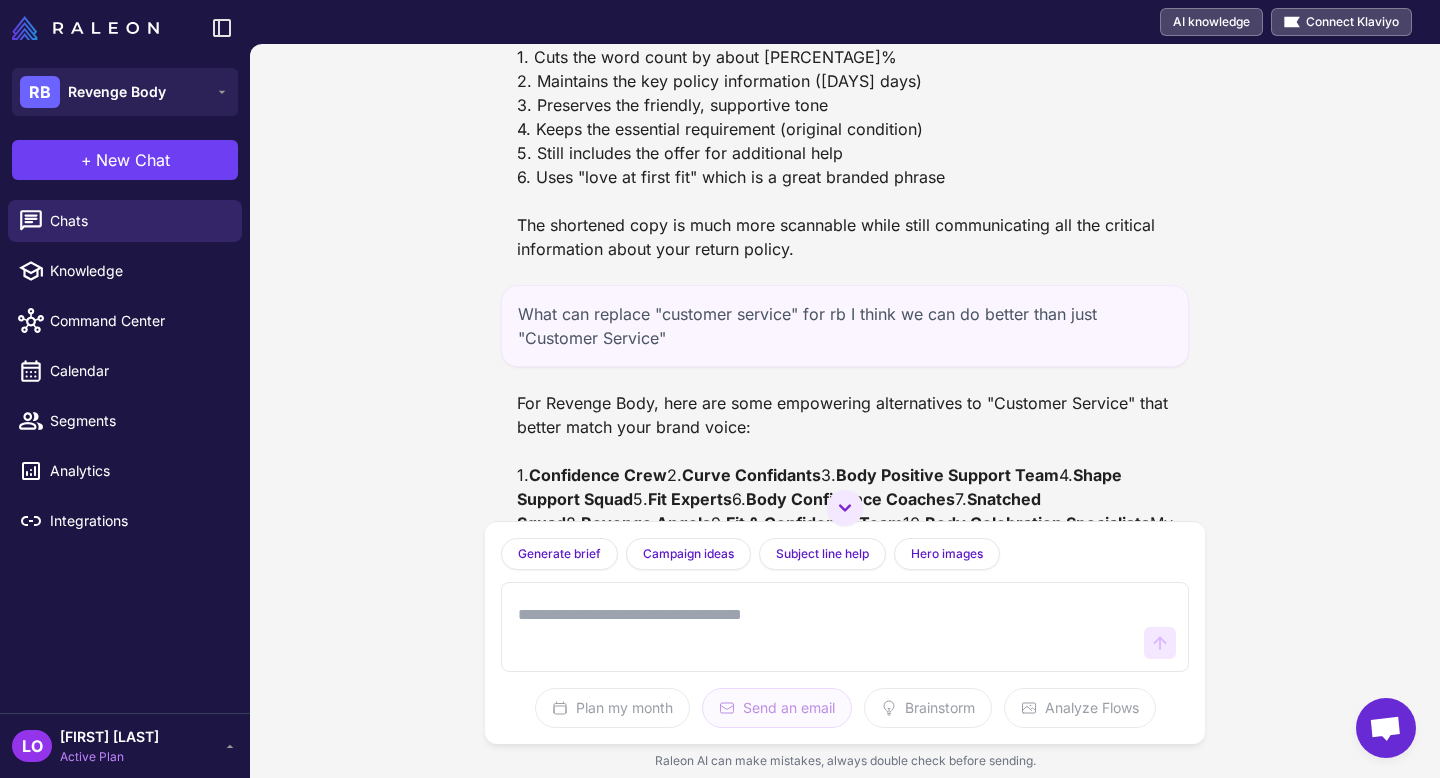 drag, startPoint x: 713, startPoint y: 382, endPoint x: 507, endPoint y: 265, distance: 236.90715 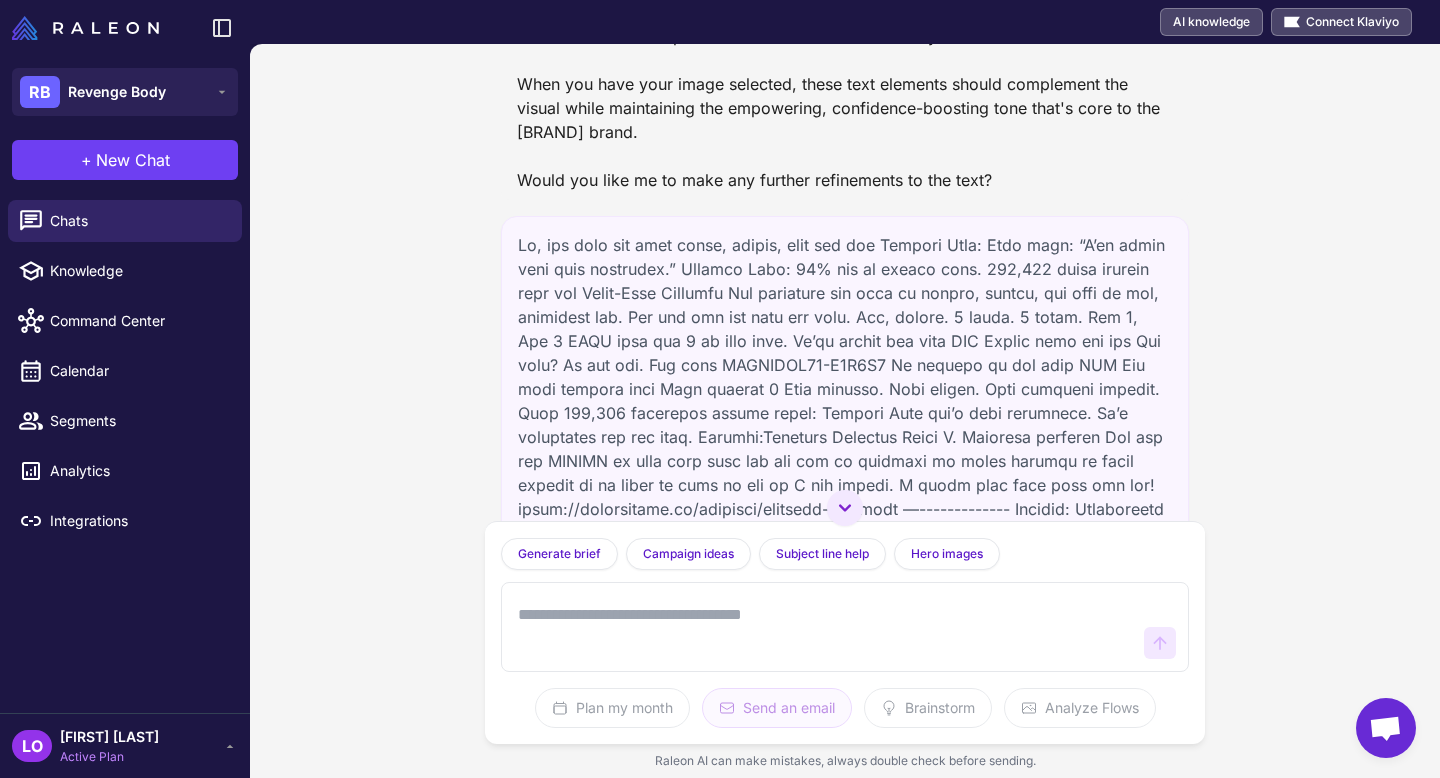 scroll, scrollTop: 3348, scrollLeft: 0, axis: vertical 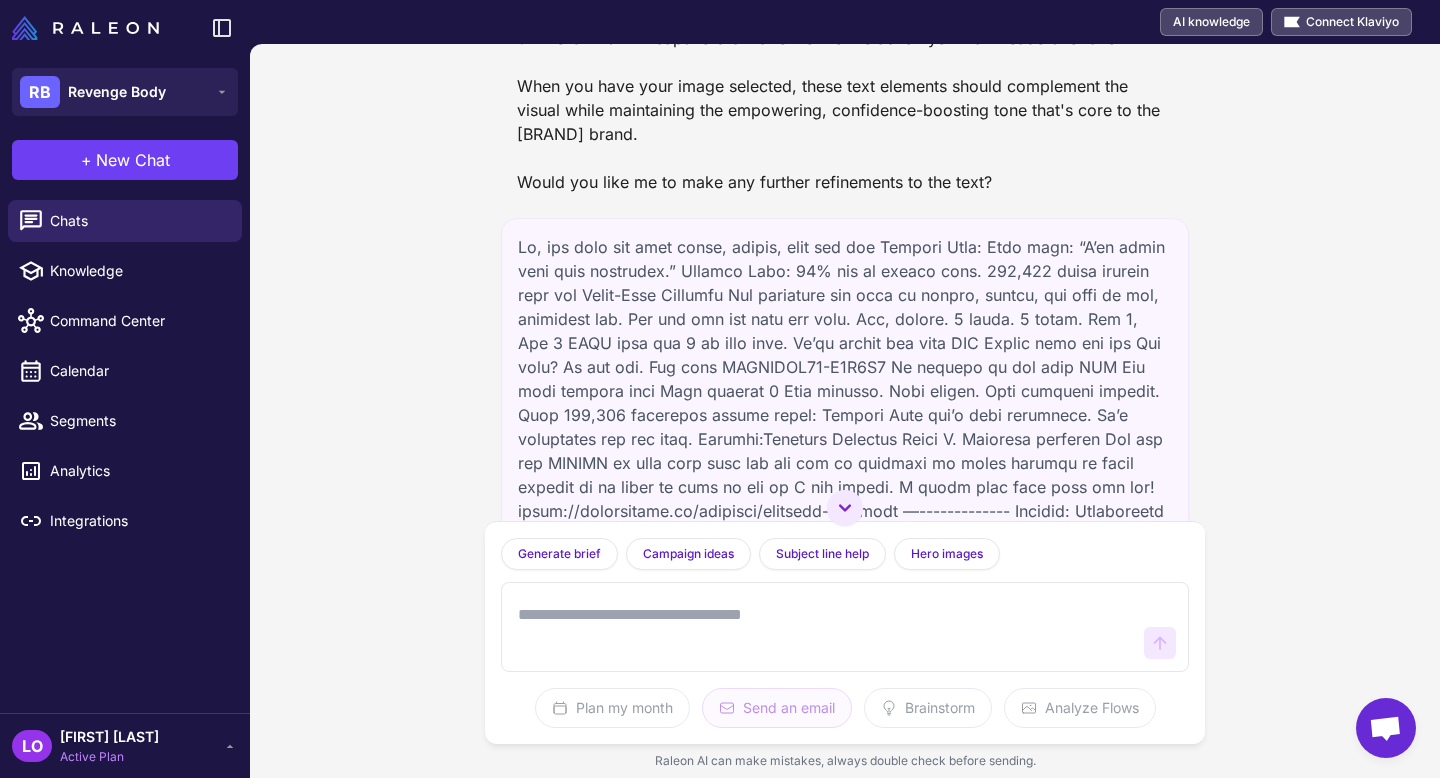 drag, startPoint x: 708, startPoint y: 303, endPoint x: 518, endPoint y: 221, distance: 206.9396 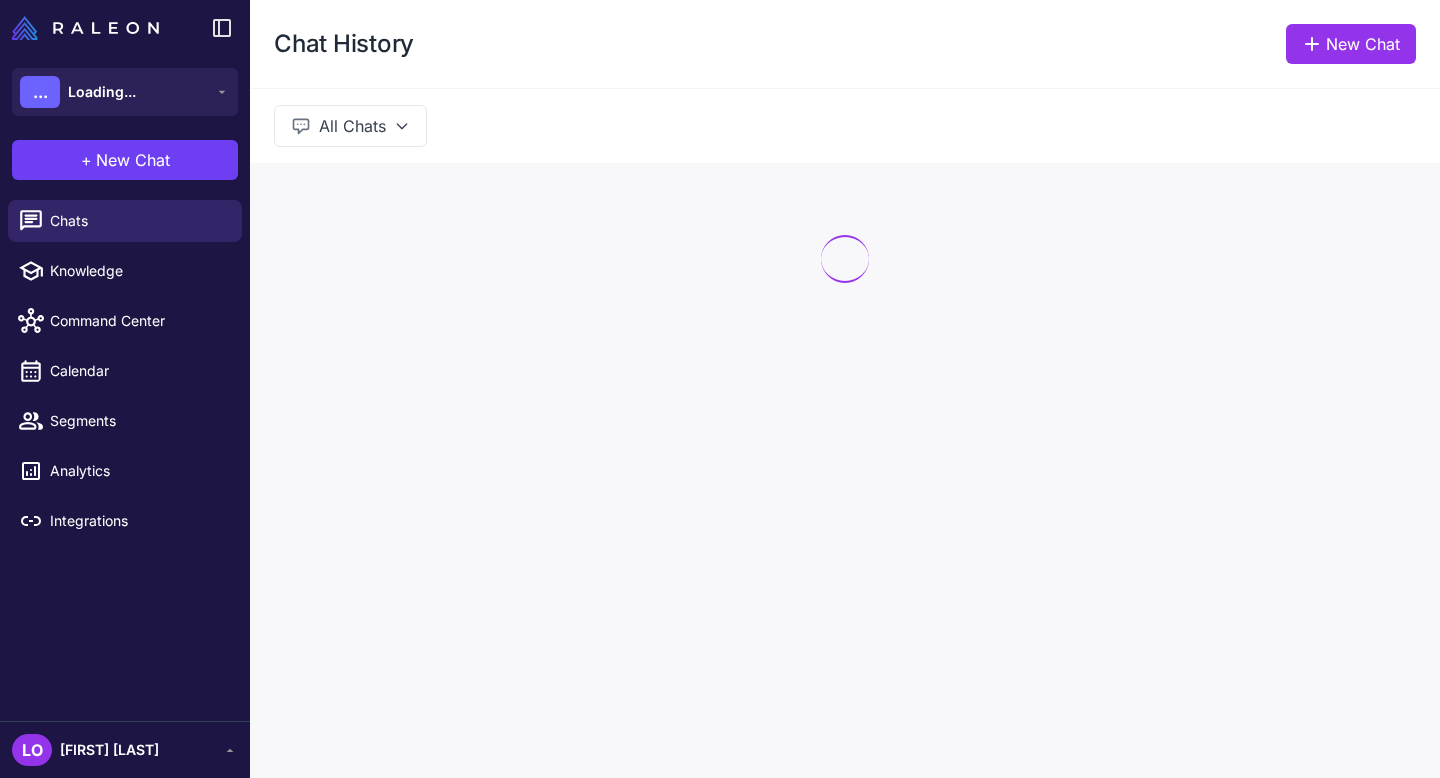 scroll, scrollTop: 0, scrollLeft: 0, axis: both 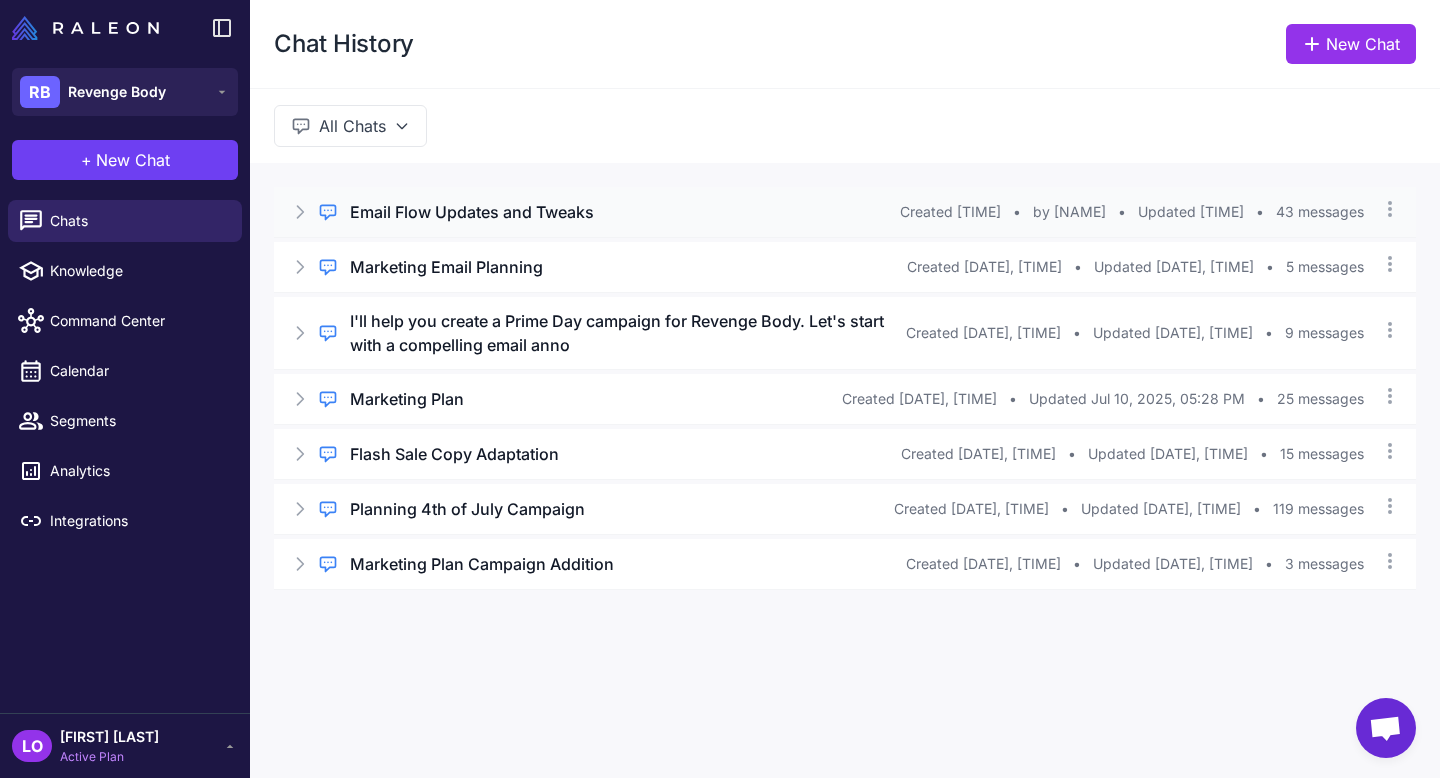 click on "Email Flow Updates and Tweaks" at bounding box center (472, 212) 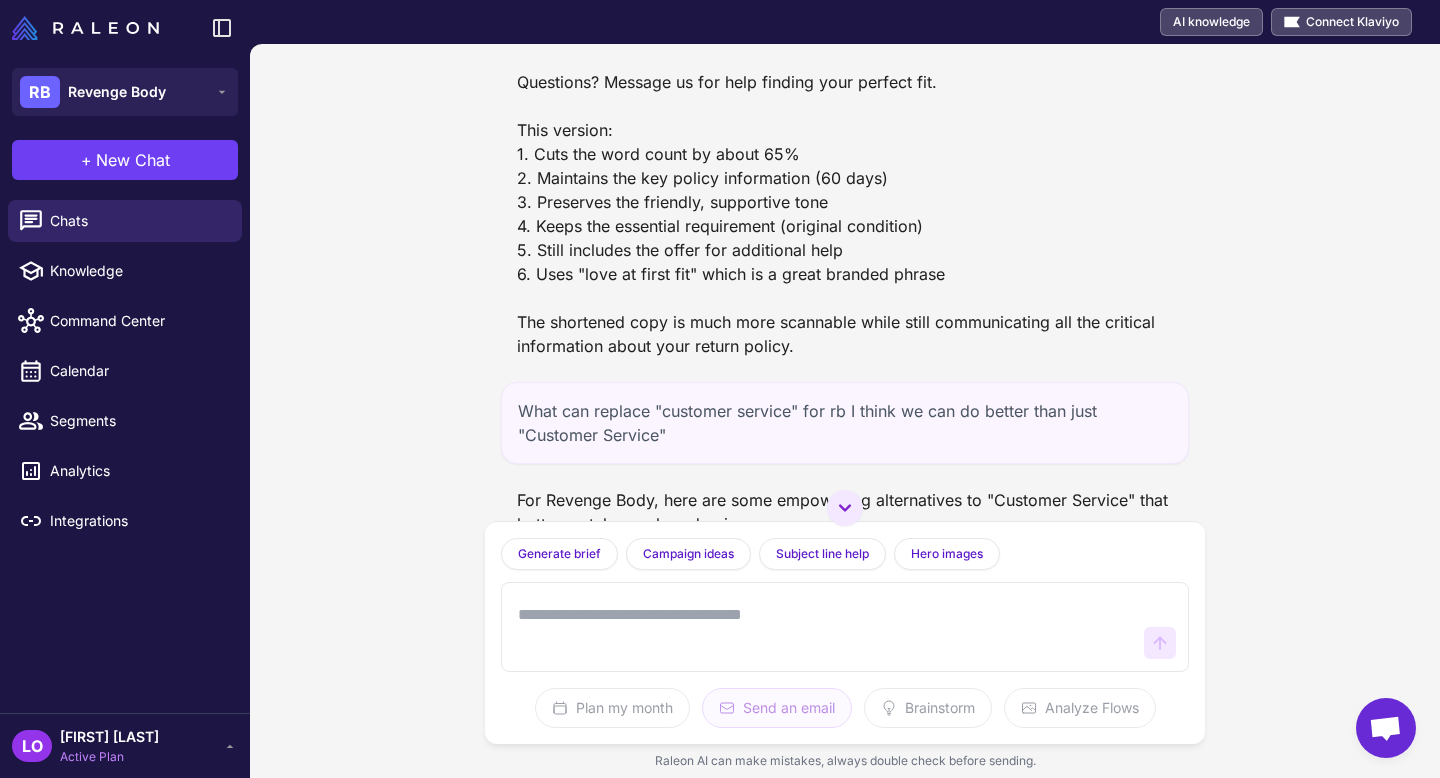 scroll, scrollTop: 8428, scrollLeft: 0, axis: vertical 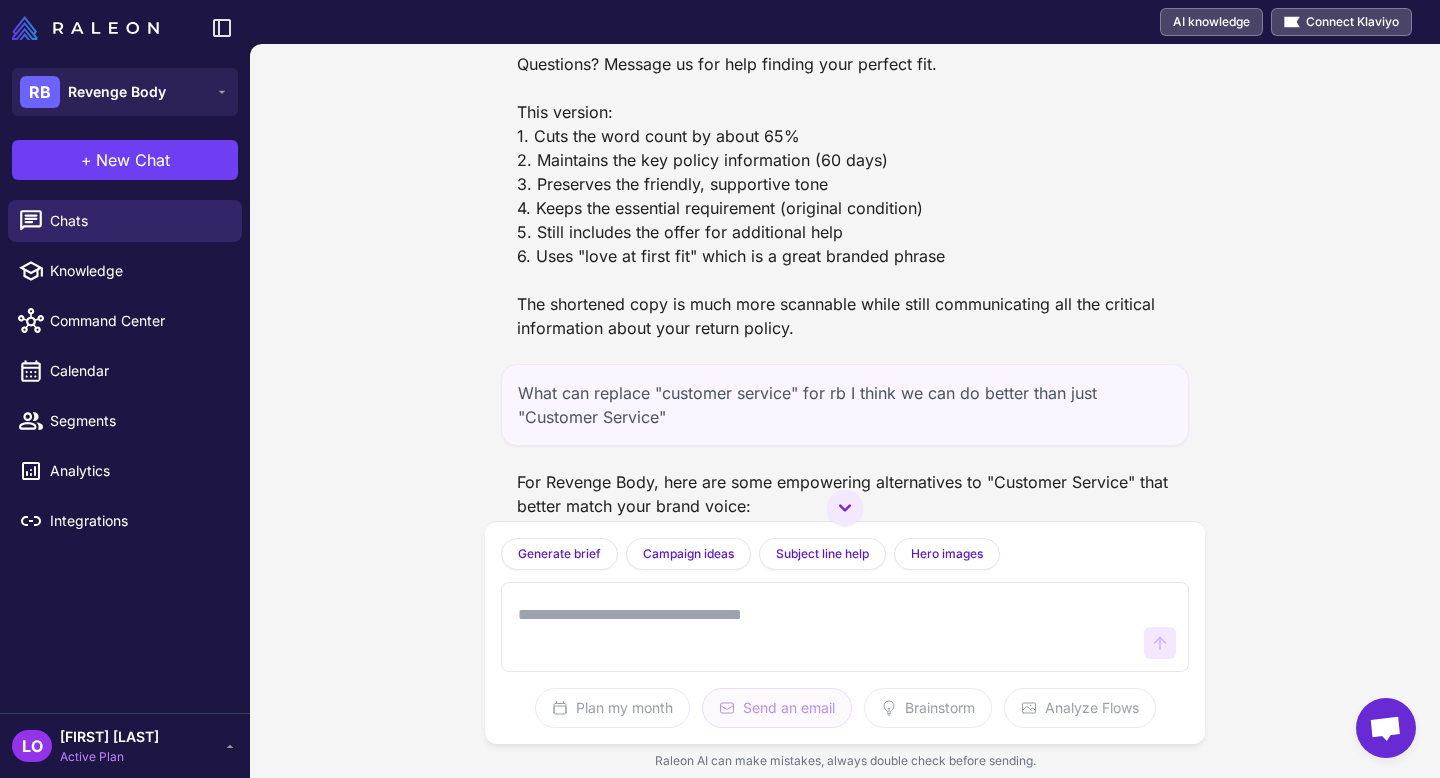 drag, startPoint x: 728, startPoint y: 359, endPoint x: 505, endPoint y: 166, distance: 294.92032 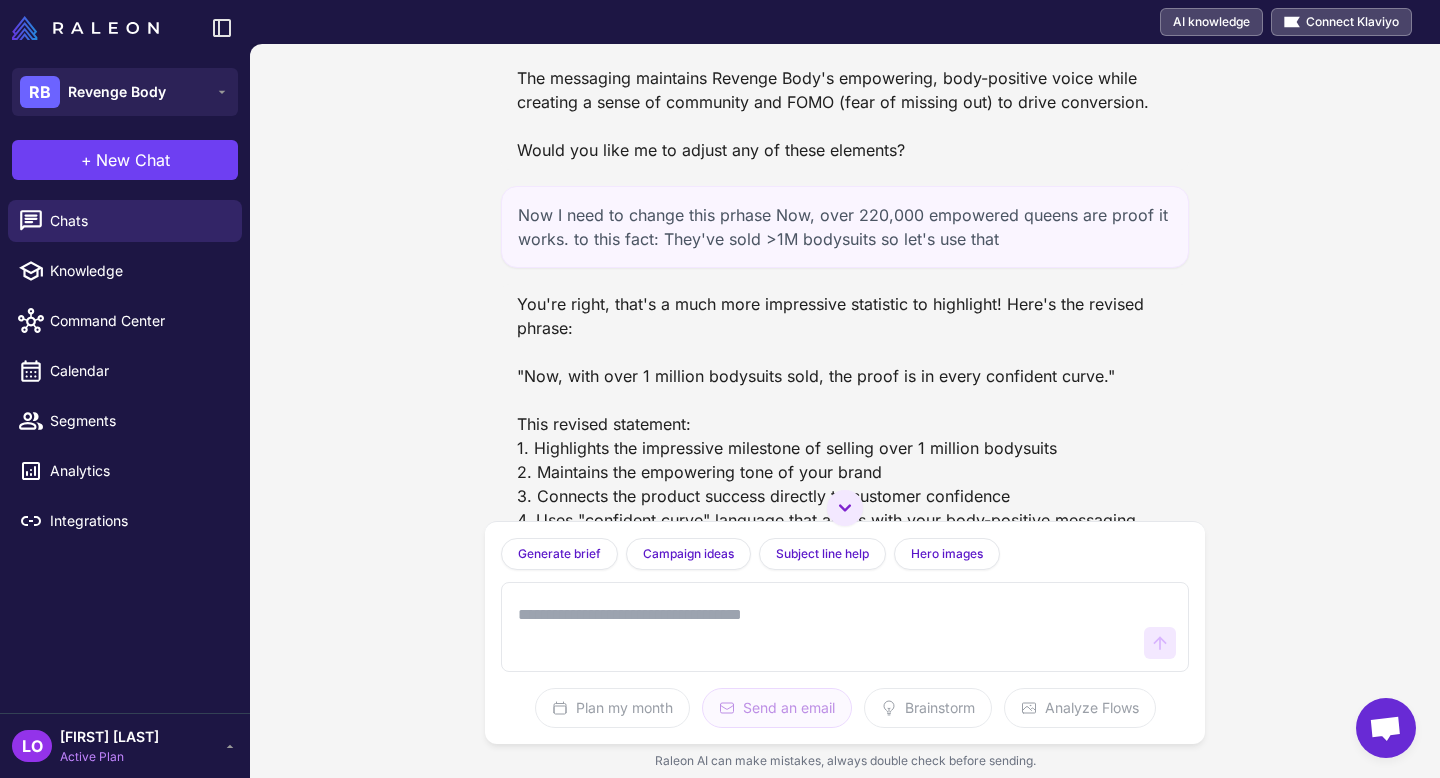 scroll, scrollTop: 4802, scrollLeft: 0, axis: vertical 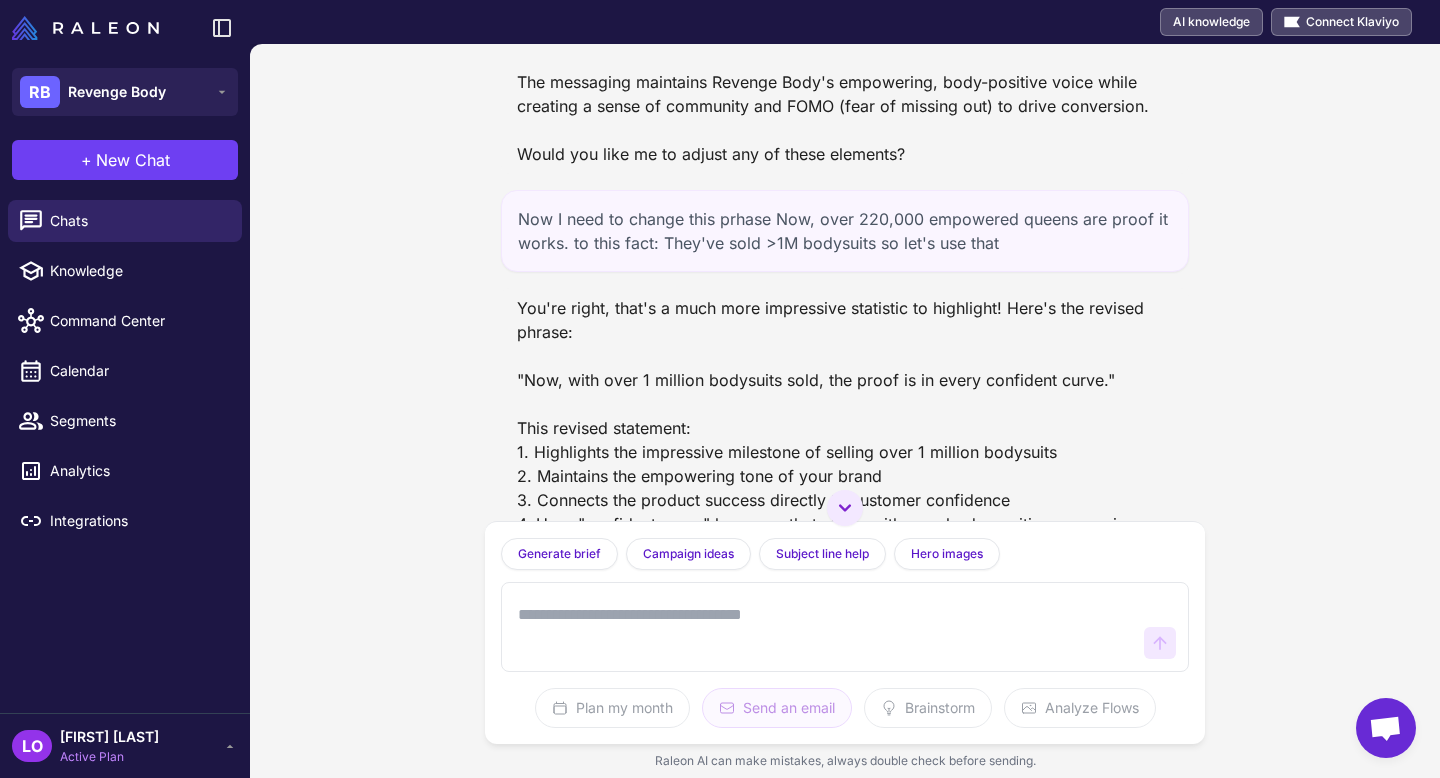 drag, startPoint x: 723, startPoint y: 394, endPoint x: 493, endPoint y: 206, distance: 297.05893 